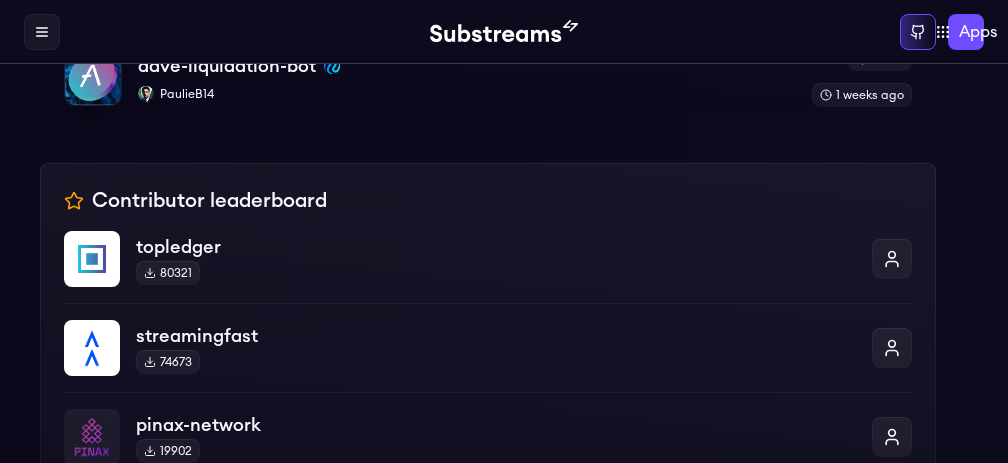 scroll, scrollTop: 929, scrollLeft: 0, axis: vertical 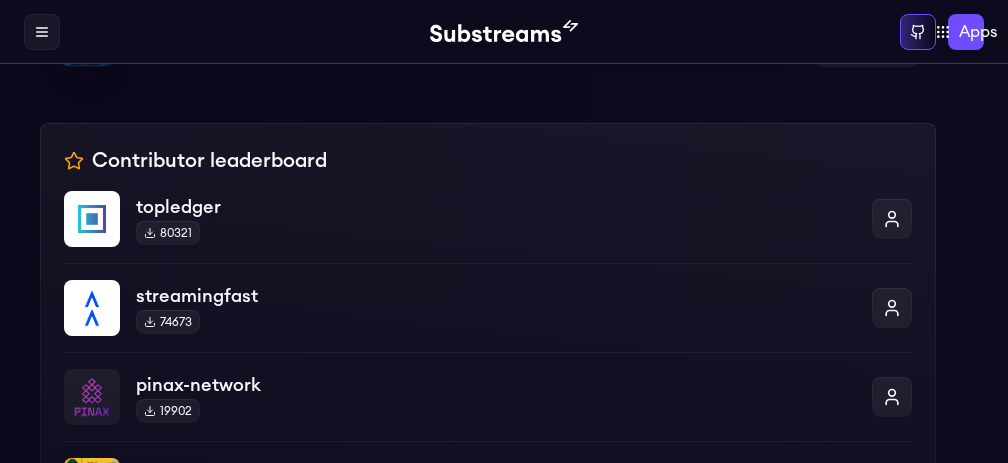 click at bounding box center [87, 37] 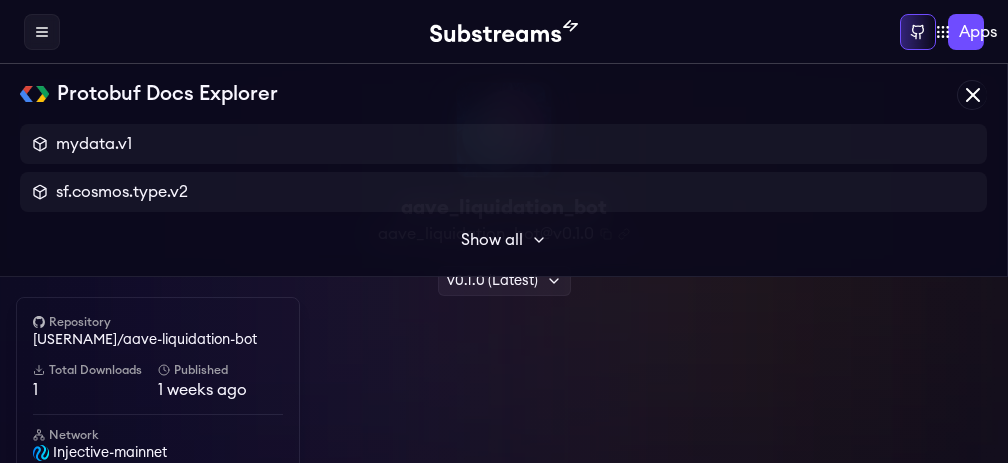 scroll, scrollTop: 0, scrollLeft: 0, axis: both 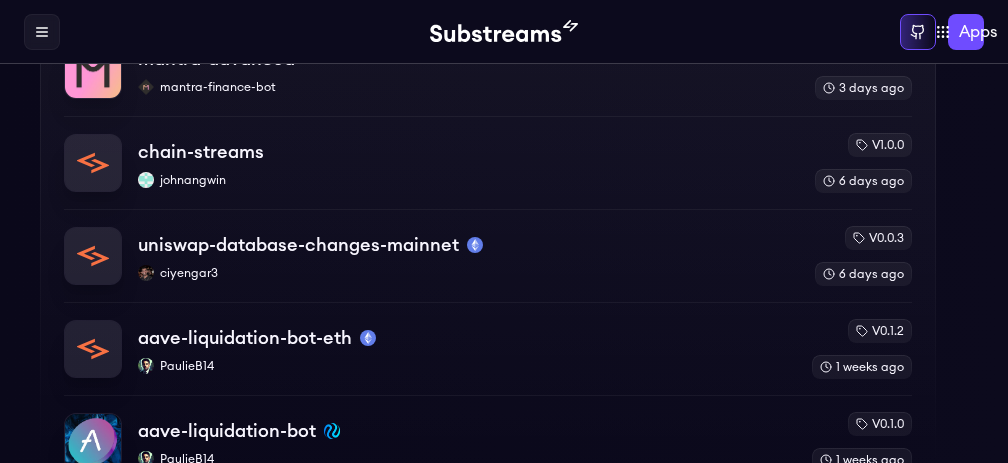 click on "See more recently uploaded packages" at bounding box center (876, 10) 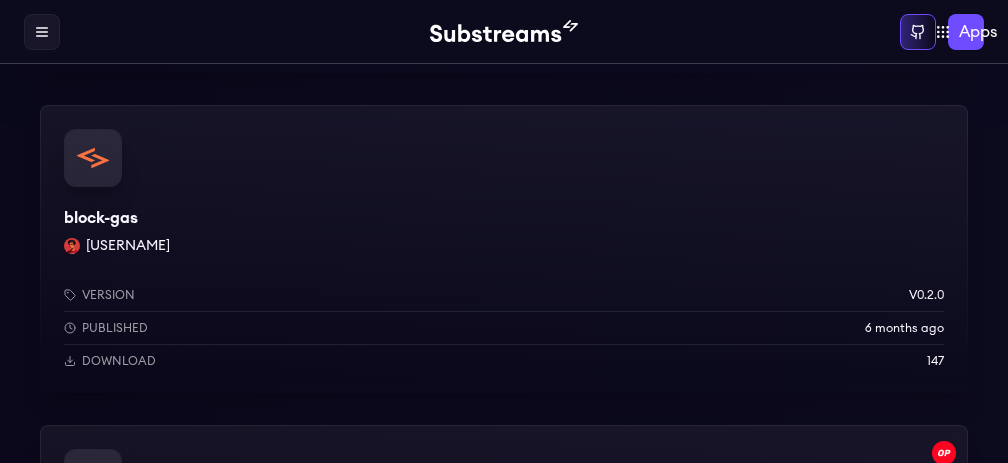 scroll, scrollTop: 0, scrollLeft: 0, axis: both 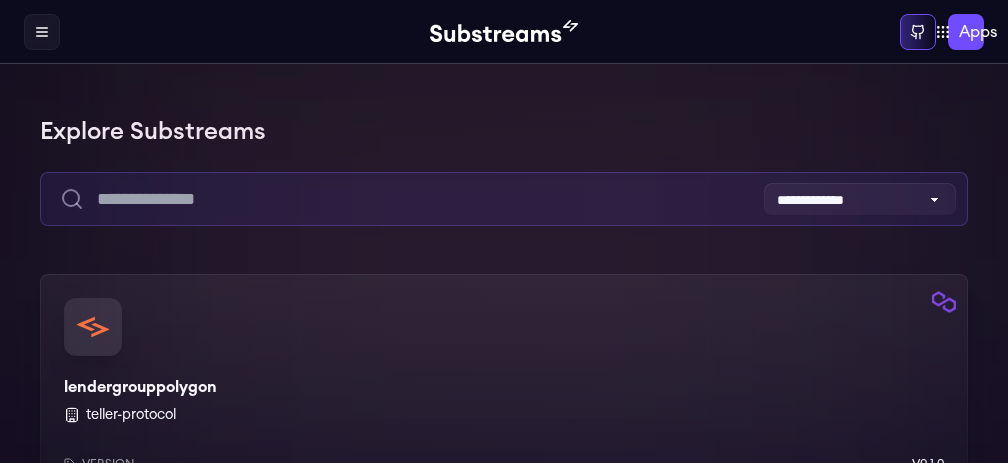 click at bounding box center [504, 199] 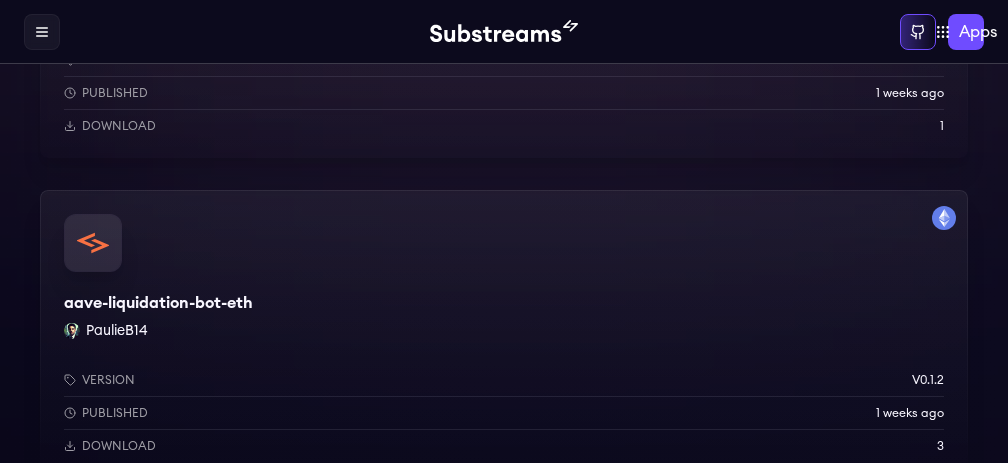 scroll, scrollTop: 237, scrollLeft: 0, axis: vertical 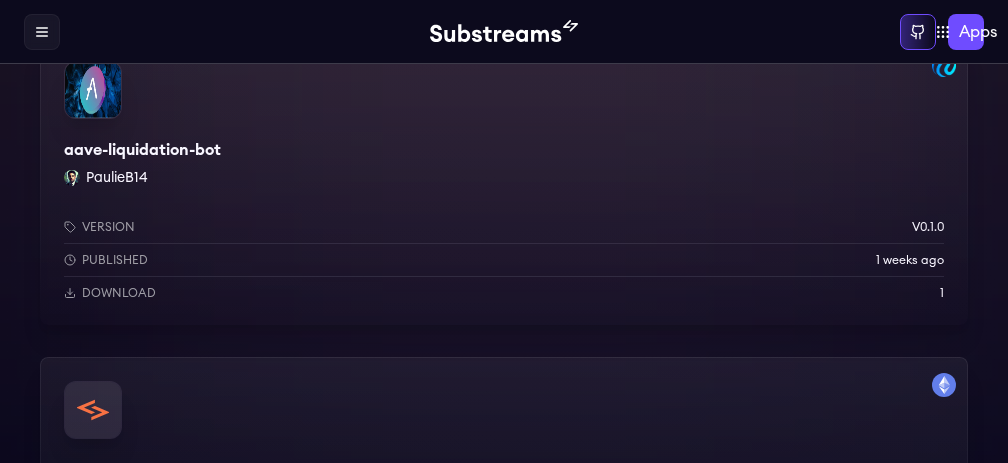 type on "****" 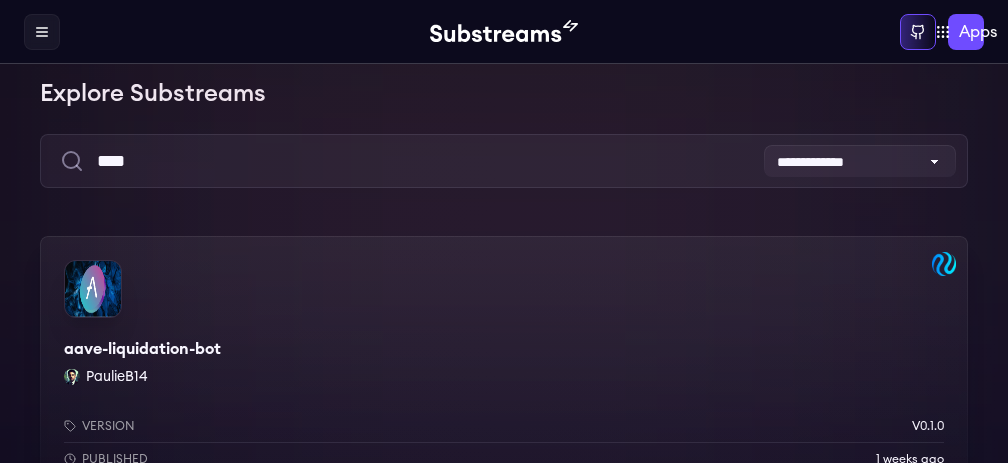 scroll, scrollTop: 118, scrollLeft: 0, axis: vertical 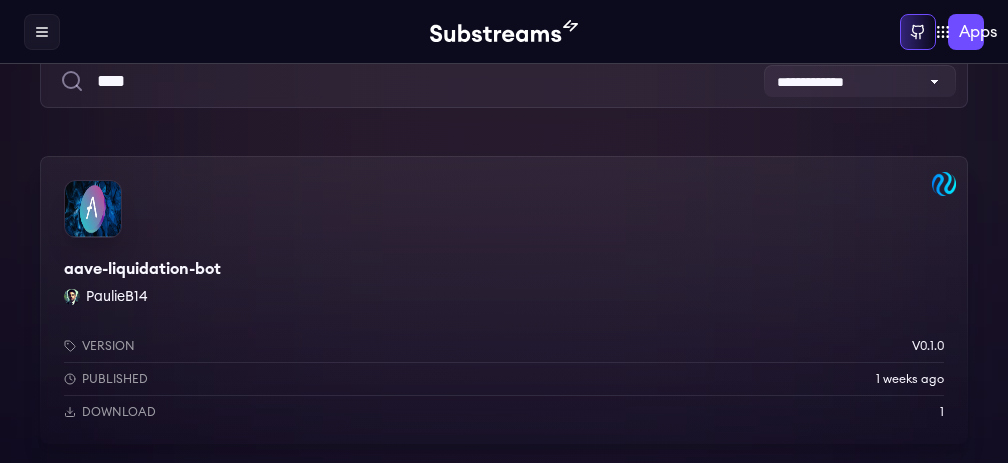 click on "aave-liquidation-bot-eth   PaulieB14 Version v0.1.2 Published 1 weeks ago Download 3" at bounding box center (504, 620) 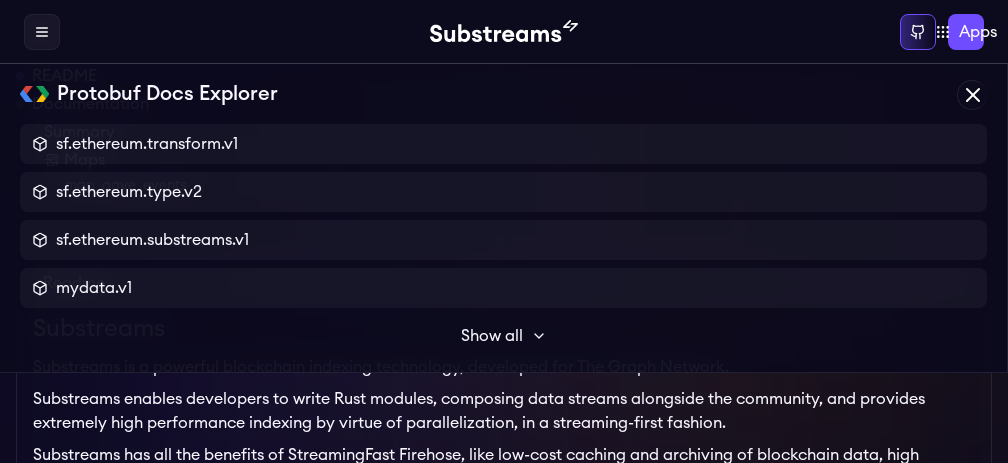 scroll, scrollTop: 440, scrollLeft: 0, axis: vertical 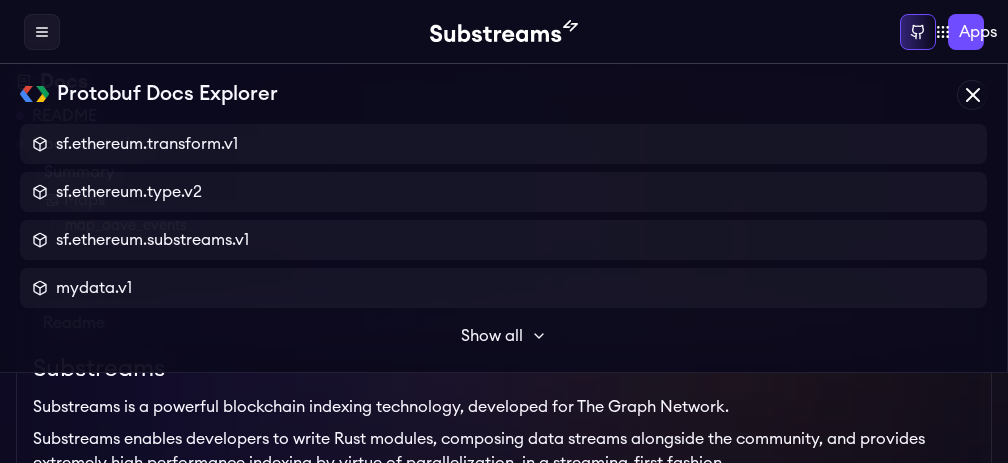 click on "Documentation" at bounding box center [90, 144] 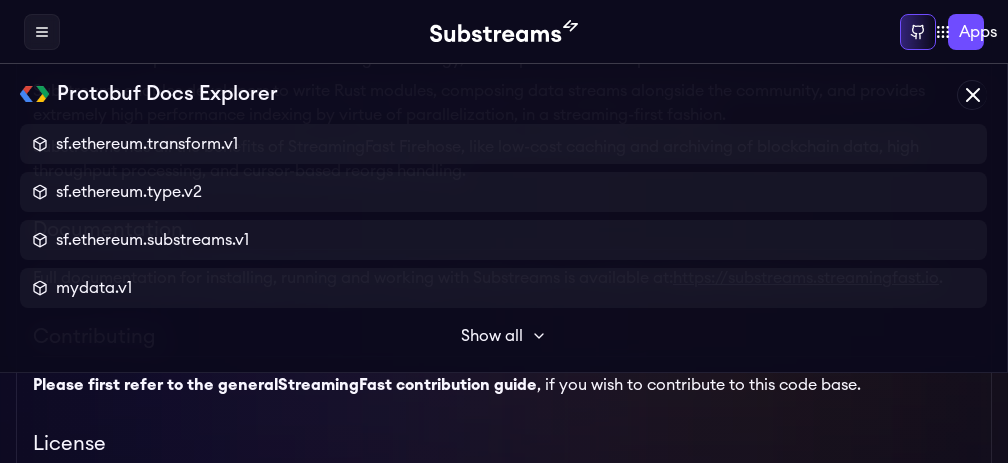 click on "map map_aave_events" at bounding box center (121, 573) 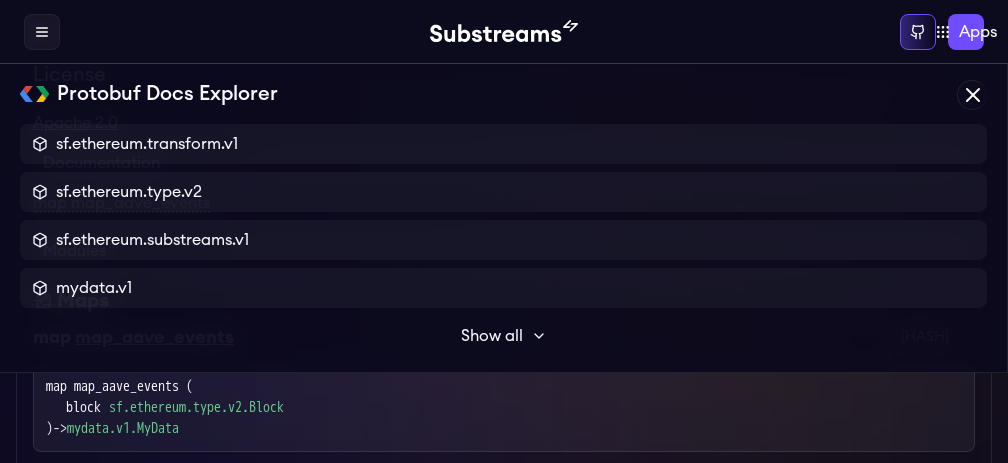 scroll, scrollTop: 752, scrollLeft: 0, axis: vertical 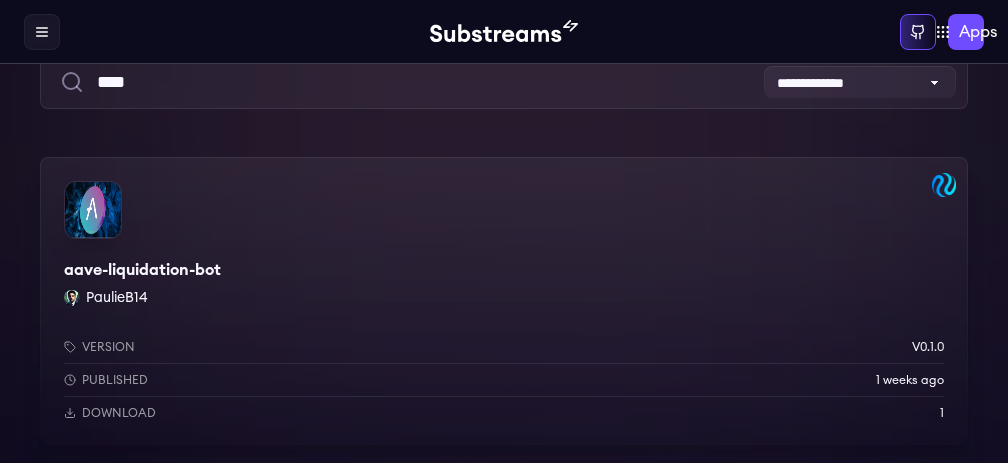 click on "aave-liquidation-bot   [USERNAME] Version v0.1.0 Published 1 weeks ago Download 1" at bounding box center (504, 301) 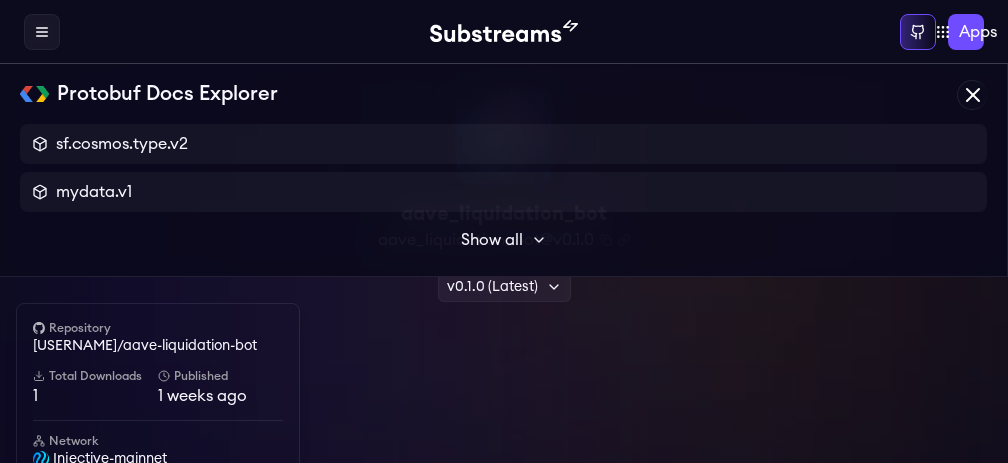 scroll, scrollTop: 0, scrollLeft: 0, axis: both 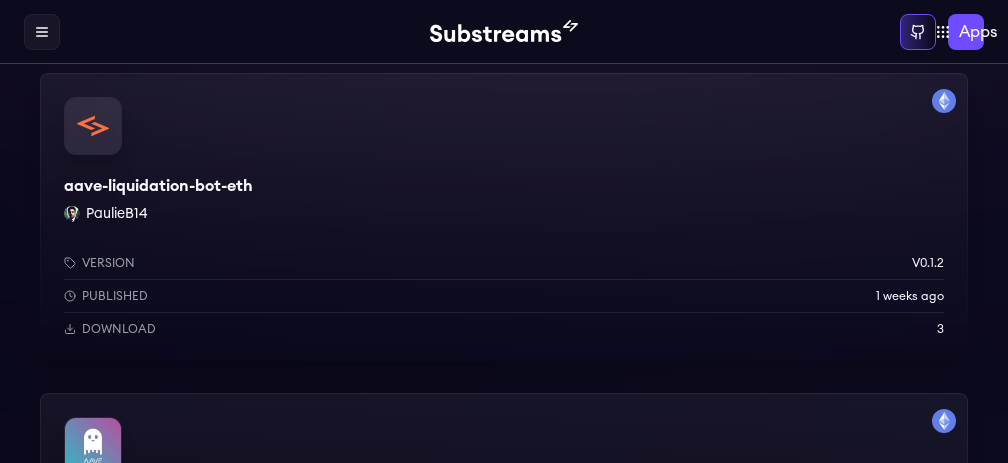click on "aave-v2   Messari Version v0.1.0 Published 1 years ago Download 0" at bounding box center [504, 857] 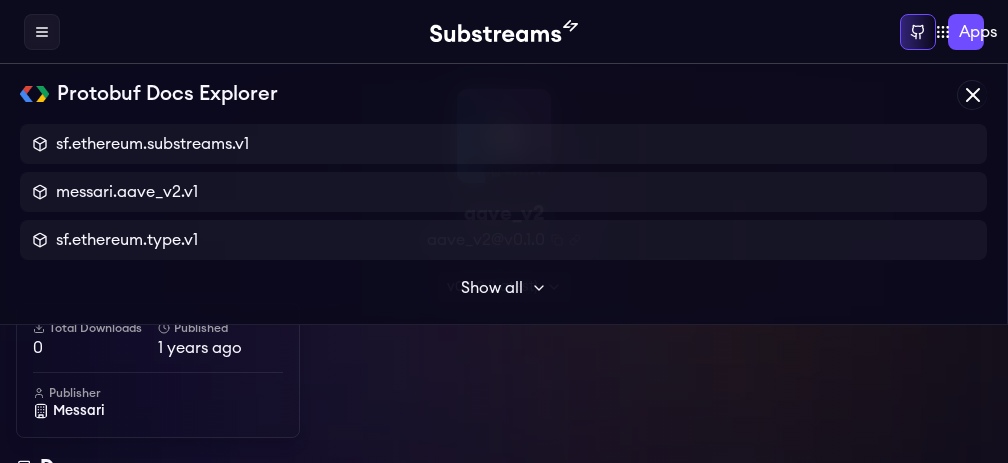 scroll, scrollTop: 0, scrollLeft: 0, axis: both 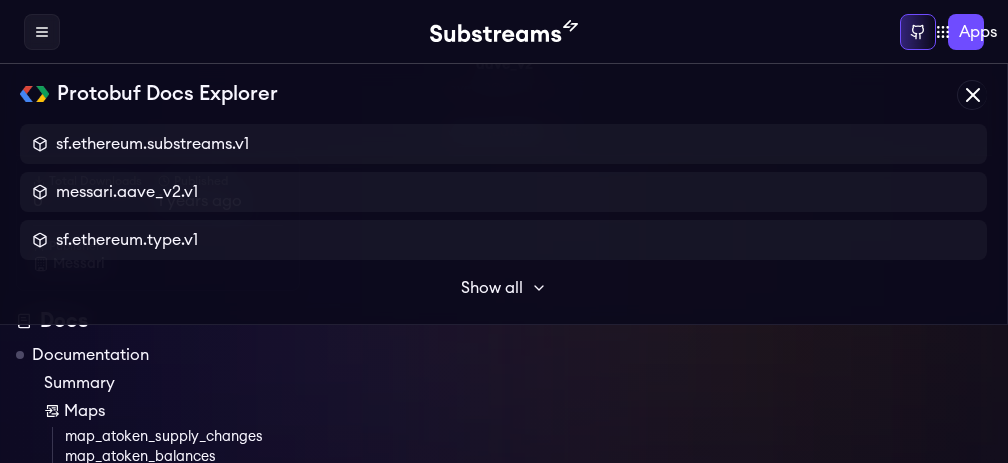 click on "map map_atoken_balances" at bounding box center [138, 773] 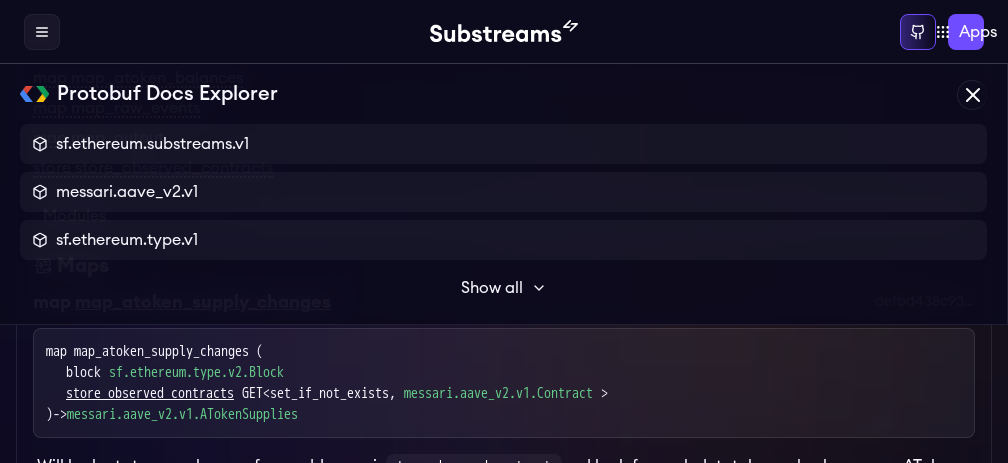 scroll, scrollTop: 105, scrollLeft: 0, axis: vertical 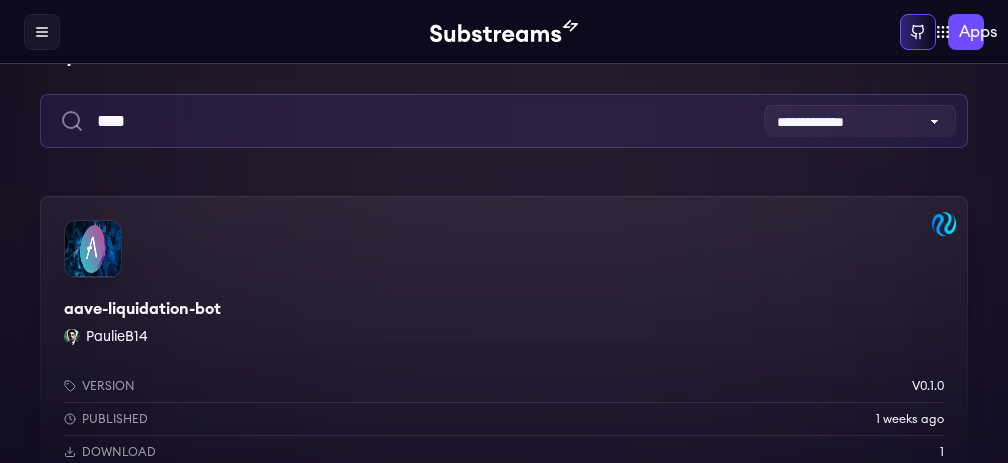 drag, startPoint x: 295, startPoint y: 163, endPoint x: 248, endPoint y: 162, distance: 47.010635 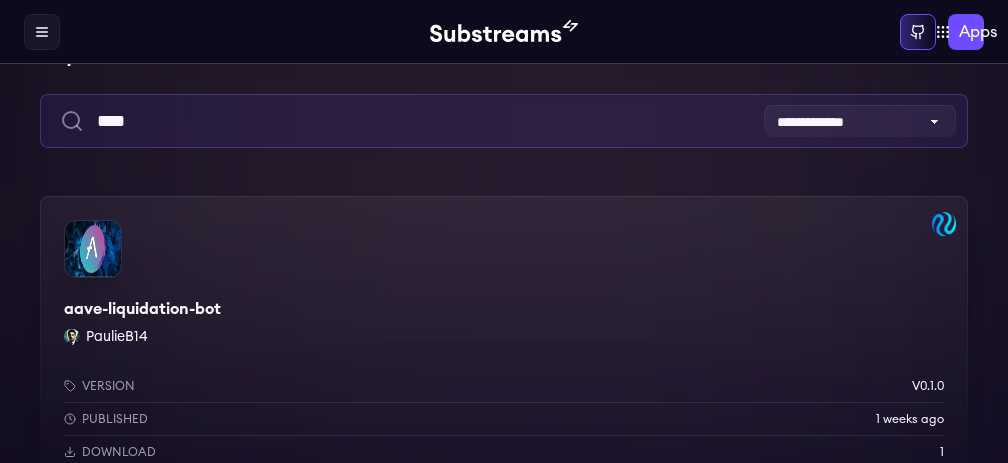 click on "****" at bounding box center (504, 121) 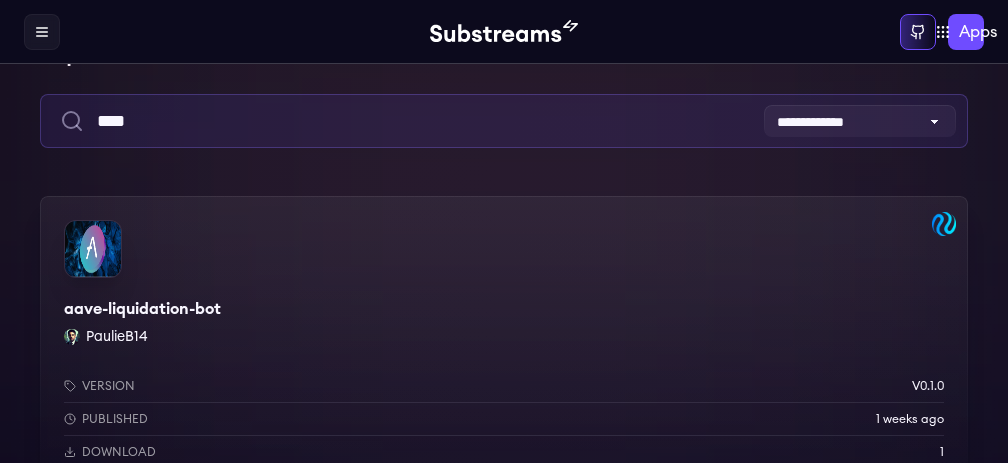 type on "*" 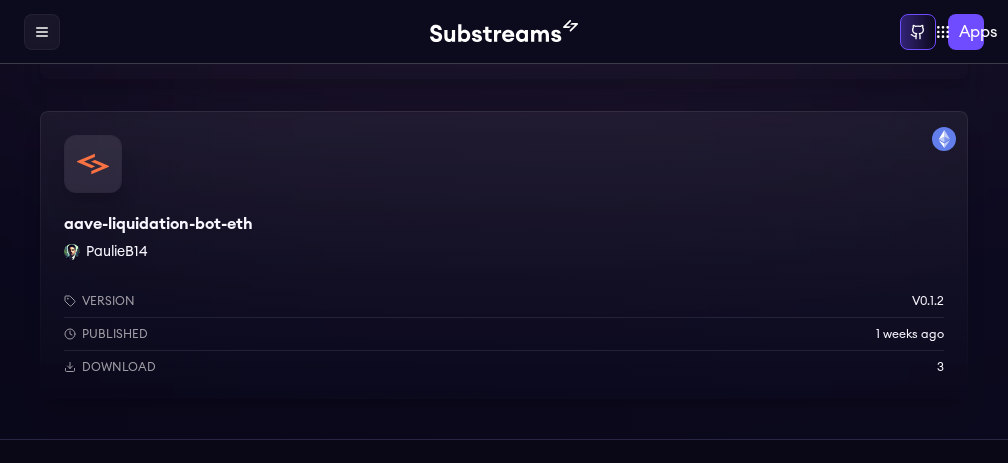 scroll, scrollTop: 78, scrollLeft: 0, axis: vertical 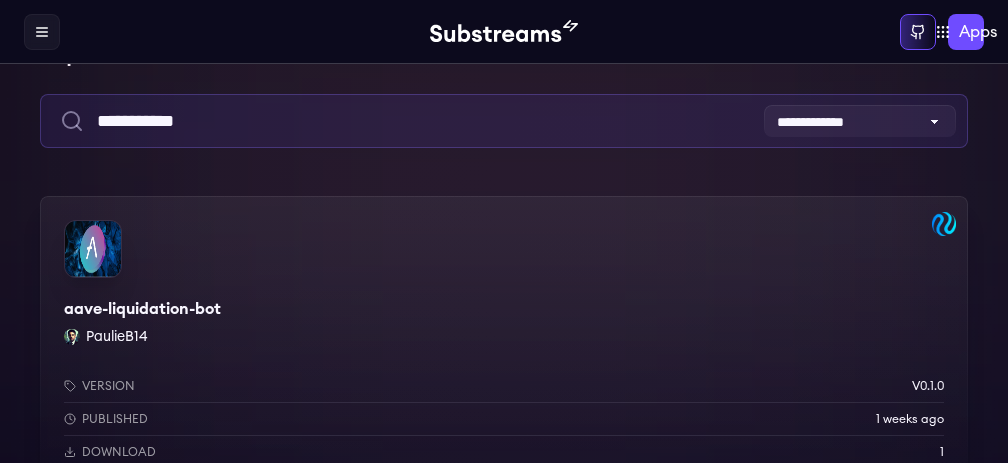 drag, startPoint x: 343, startPoint y: 168, endPoint x: 174, endPoint y: 142, distance: 170.9883 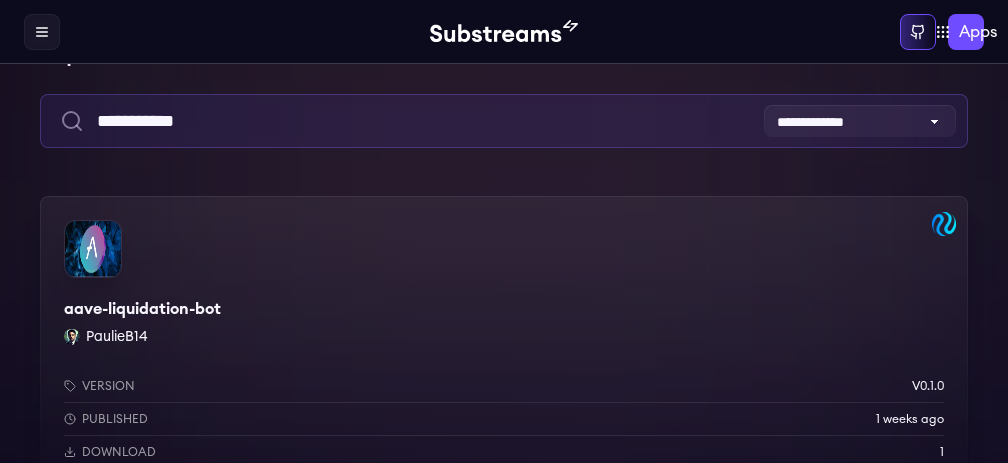 click on "**********" at bounding box center (504, 419) 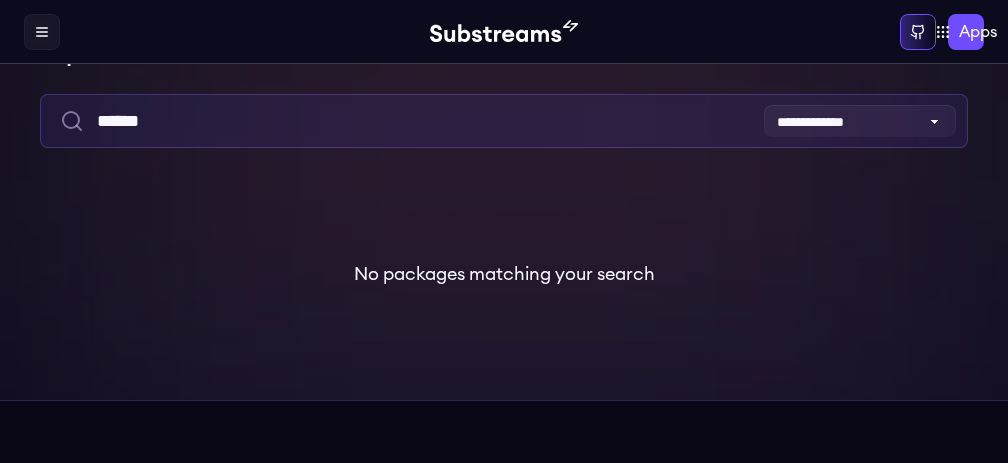 drag, startPoint x: 306, startPoint y: 176, endPoint x: 233, endPoint y: 160, distance: 74.73286 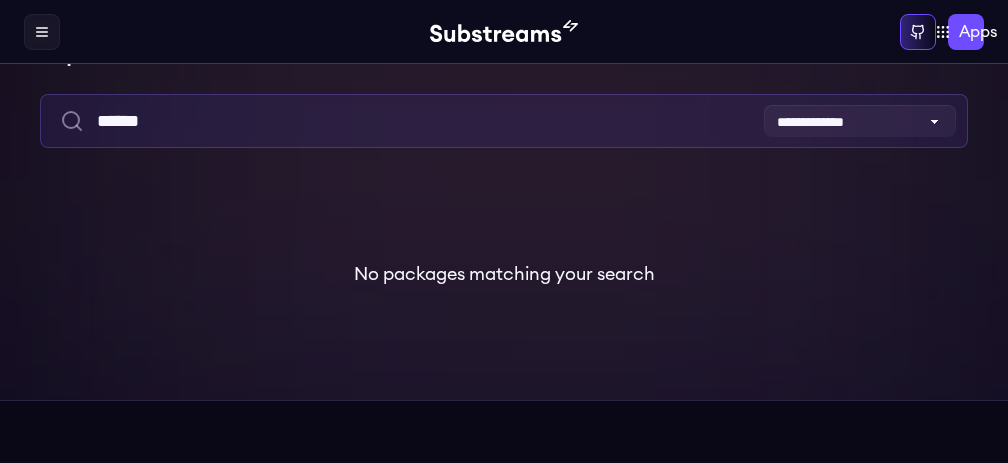 click on "******" at bounding box center (504, 121) 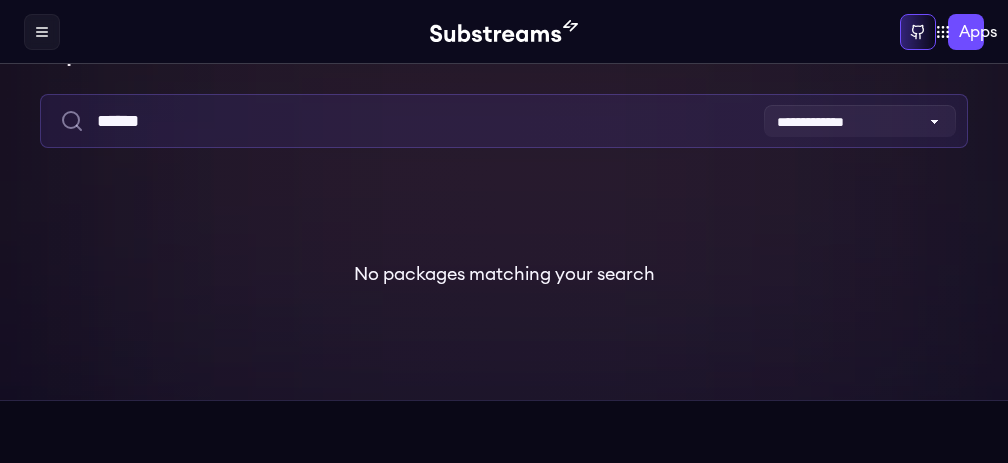 type on "*" 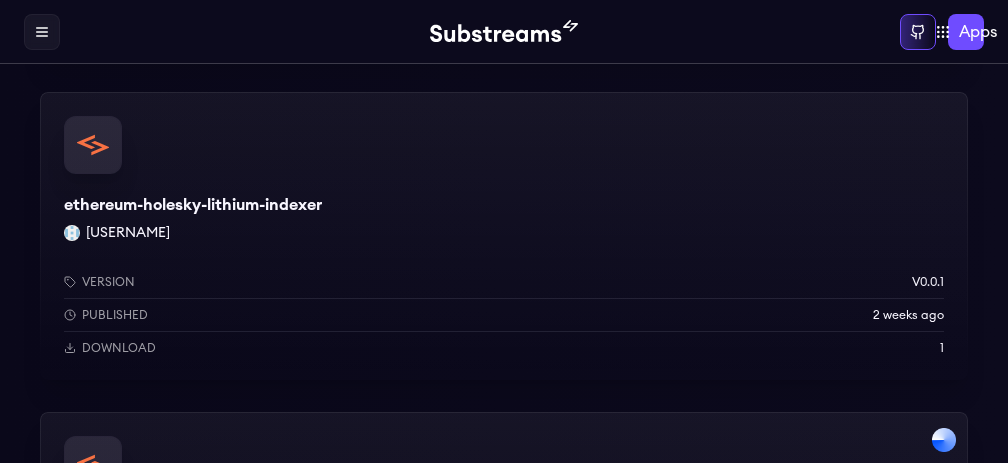 scroll, scrollTop: 2507, scrollLeft: 0, axis: vertical 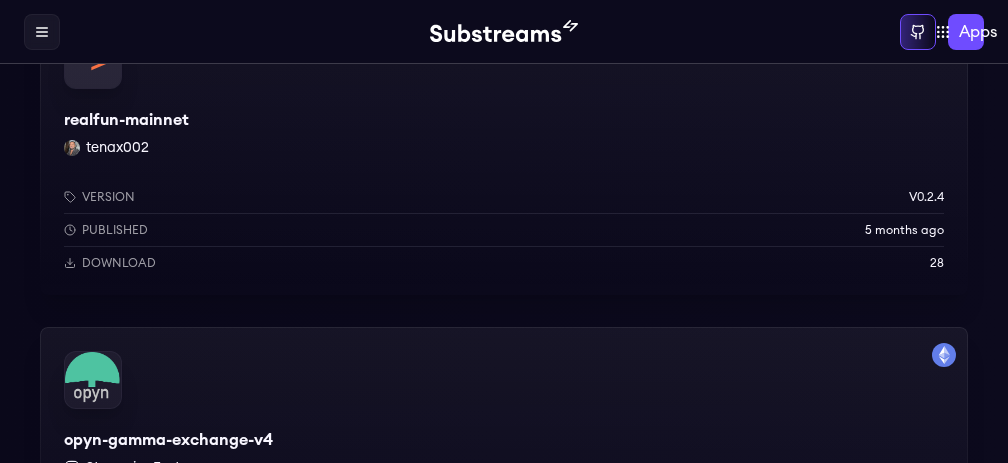 type on "*****" 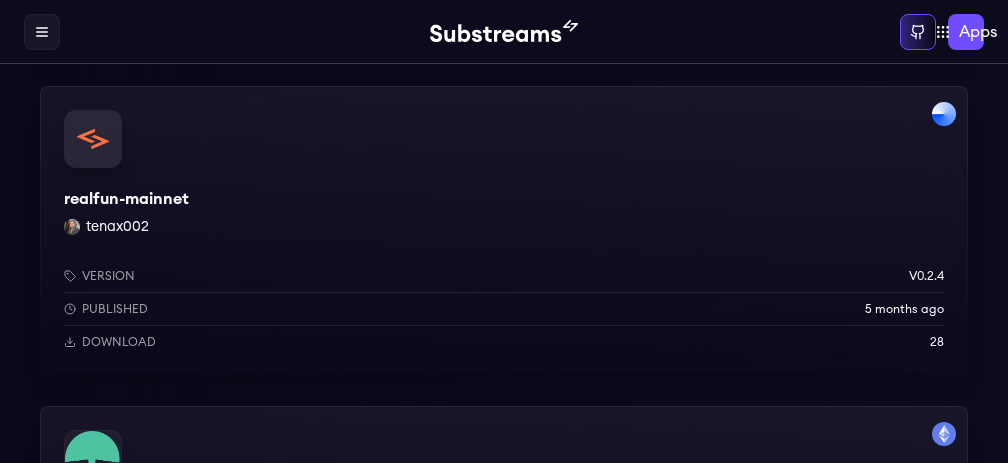 scroll, scrollTop: 2468, scrollLeft: 0, axis: vertical 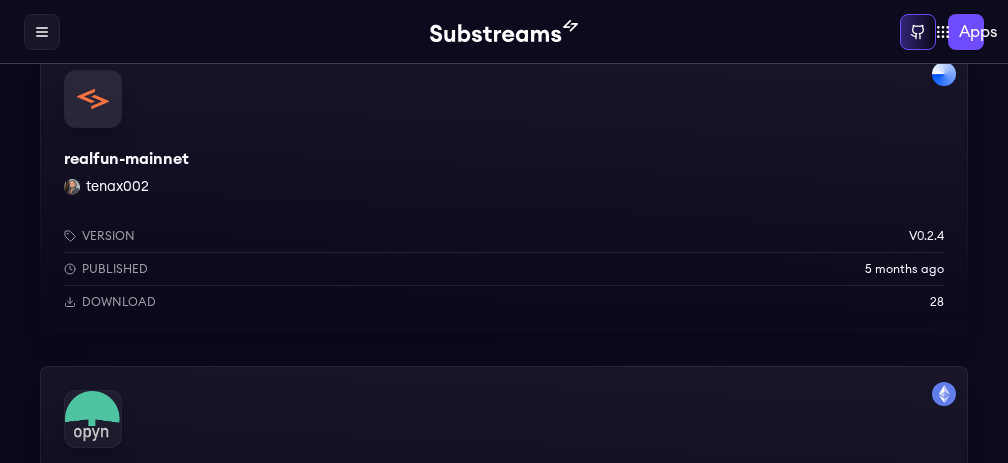 click at bounding box center [504, 5566] 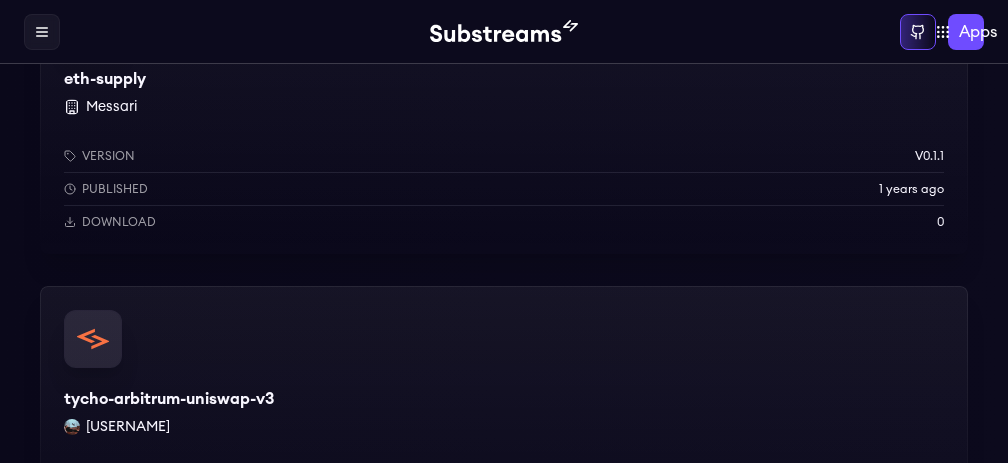 scroll, scrollTop: 2588, scrollLeft: 0, axis: vertical 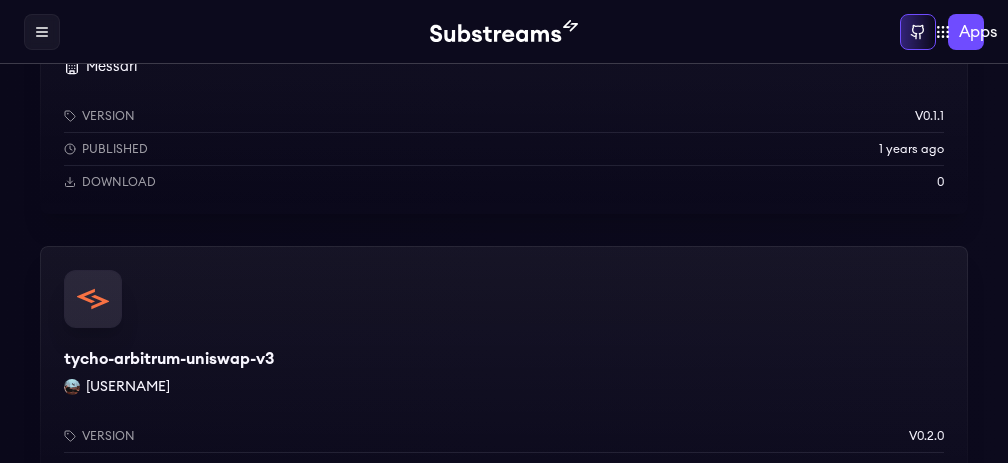 drag, startPoint x: 522, startPoint y: 312, endPoint x: 432, endPoint y: 252, distance: 108.16654 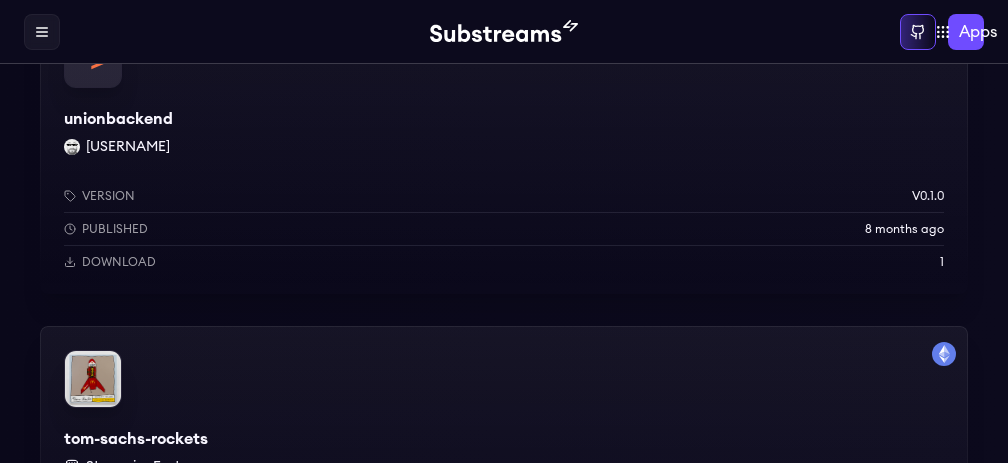 scroll, scrollTop: 2548, scrollLeft: 0, axis: vertical 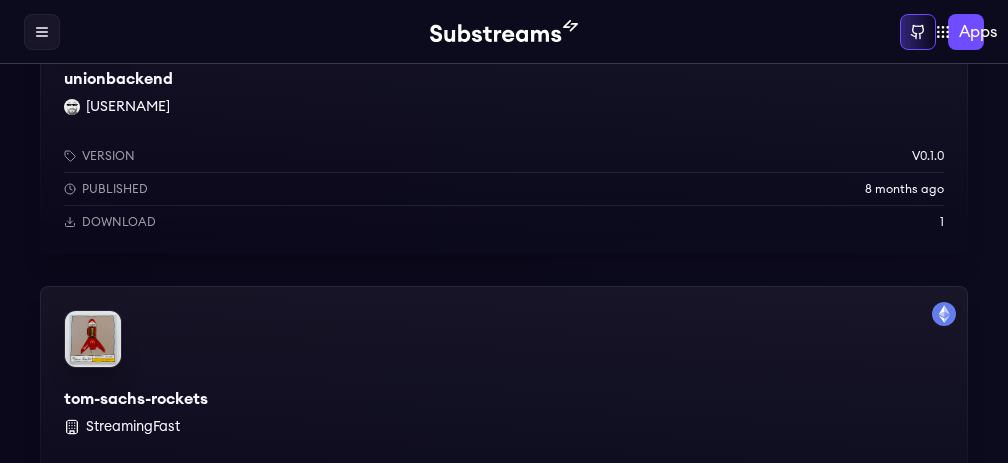click 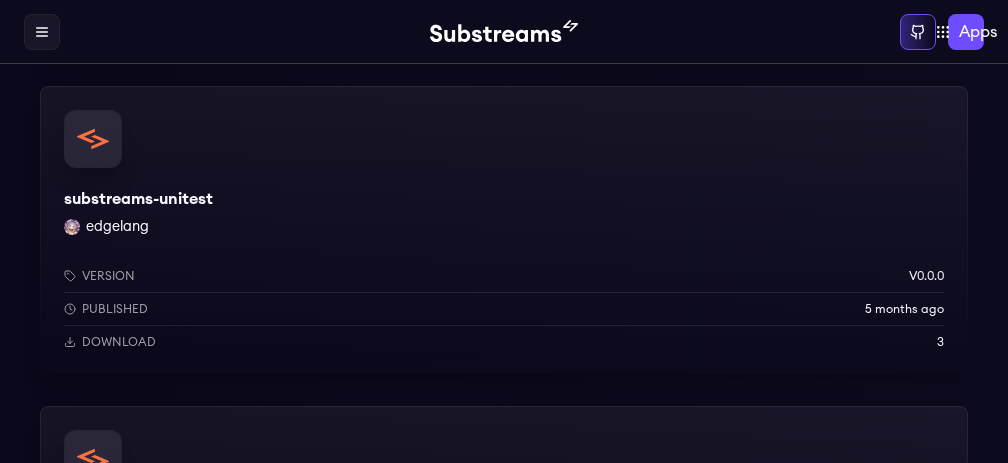 scroll, scrollTop: 2708, scrollLeft: 0, axis: vertical 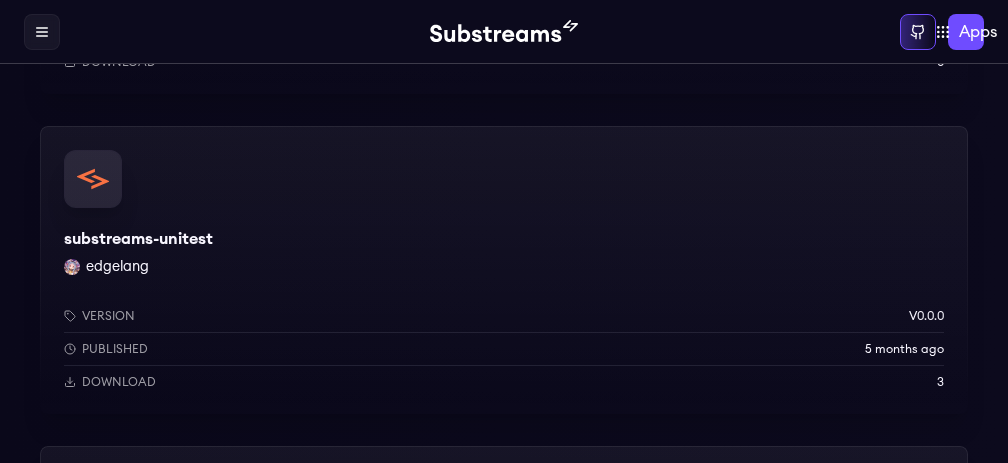 click 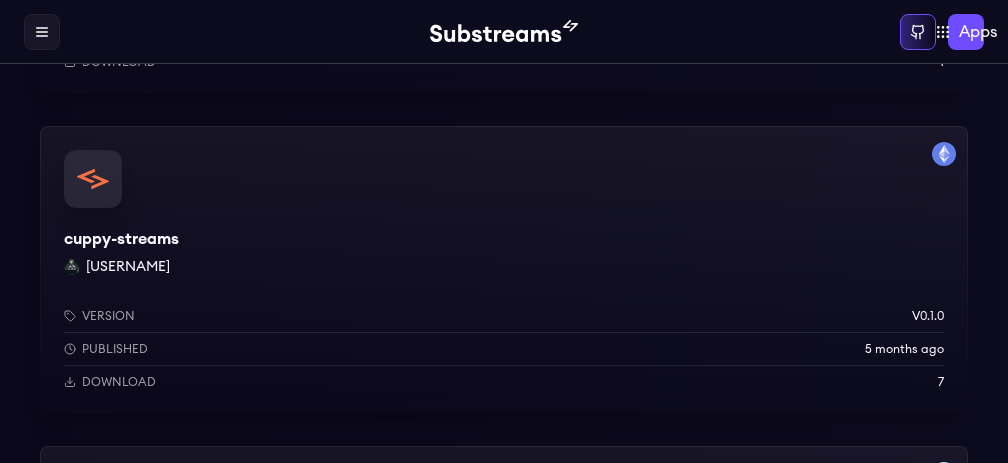 click 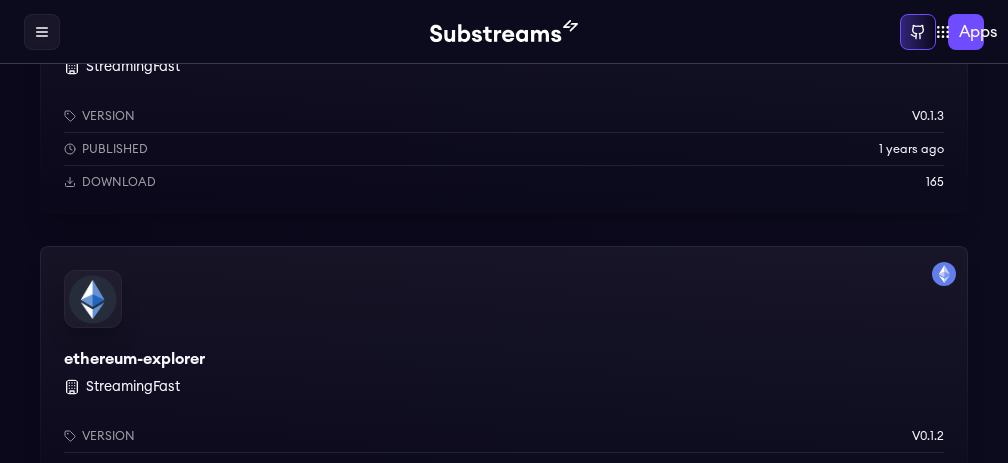 scroll, scrollTop: 2548, scrollLeft: 0, axis: vertical 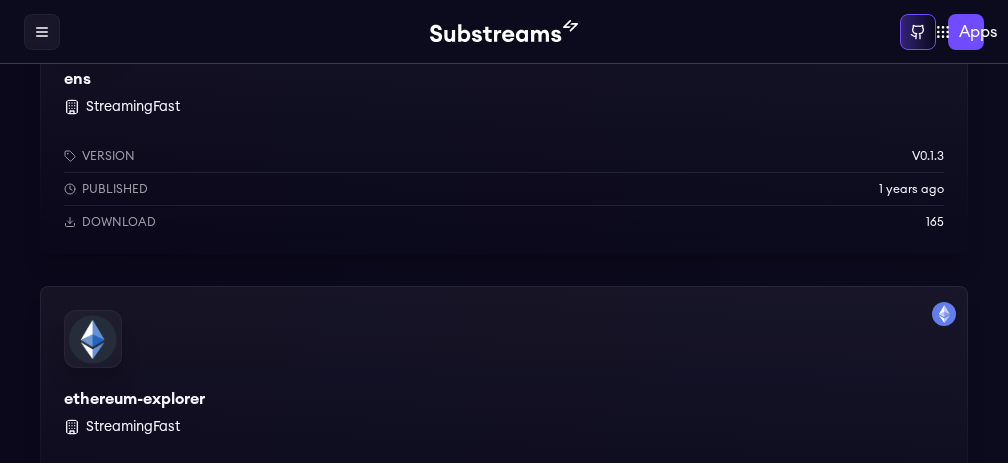 click 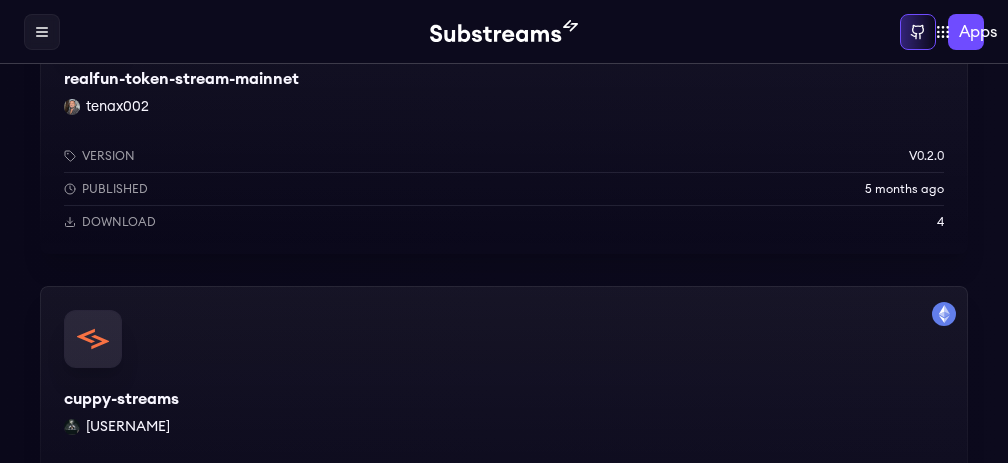 click on "erc20-supply   Pinax Version v0.1.2 Published 1 years ago Download 8 opensea-wyvern   StreamingFast Version v0.1.3 Published 1 years ago Download 1 otherdeed   StreamingFast Version v0.1.3 Published 1 years ago Download 0 substreams-ethereum-usdt   enoldev Version v0.1.0 Published 1 years ago Download 141 coinranking-uniswap-v3   wouthoekstra Version v0.1.1 Published 1 weeks ago Download 2 erc20-contracts   dicksonoche Version v0.1.1 Published 6 months ago Download 496 erc20-balance-changes-mainnet   Pinax Version v1.2.0 Published 1 years ago Download 2421 realfun-token-stream-mainnet   tenax002 Version v0.2.0 Published 5 months ago Download 4 cuppy-streams   Doc-Khumalo Version v0.1.0 Published 5 months ago Download 7 realfun-bonding-pair-events   tenax002 Version v0.1.1 Published 5 months ago Download 83 arbitrum-sepolia-lithium-indexer   philipp1992 Version v0.0.1 Published 2 weeks ago Download 29 tellerv2-pools-base   ethereumdegen Version v0.2.0 Published 3 months ago Download 3 evm-internal-txn   v0.1.2" at bounding box center (504, 1614) 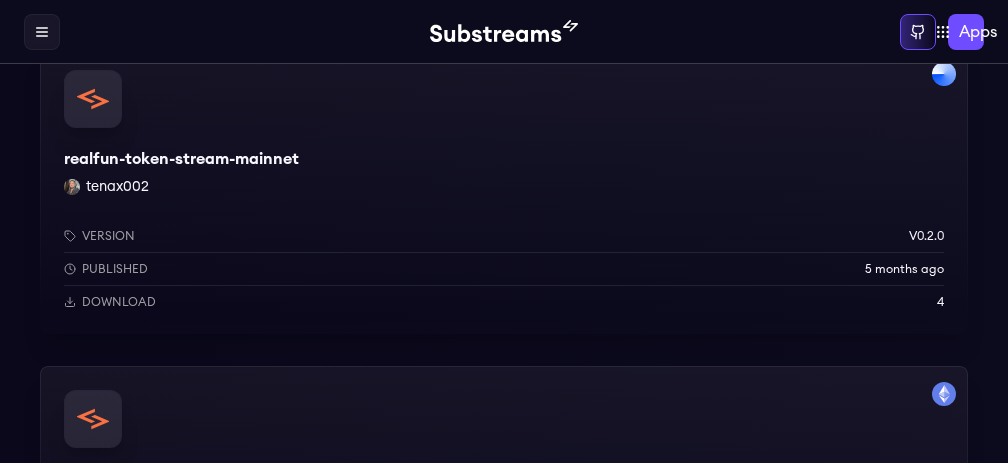 scroll, scrollTop: 2548, scrollLeft: 0, axis: vertical 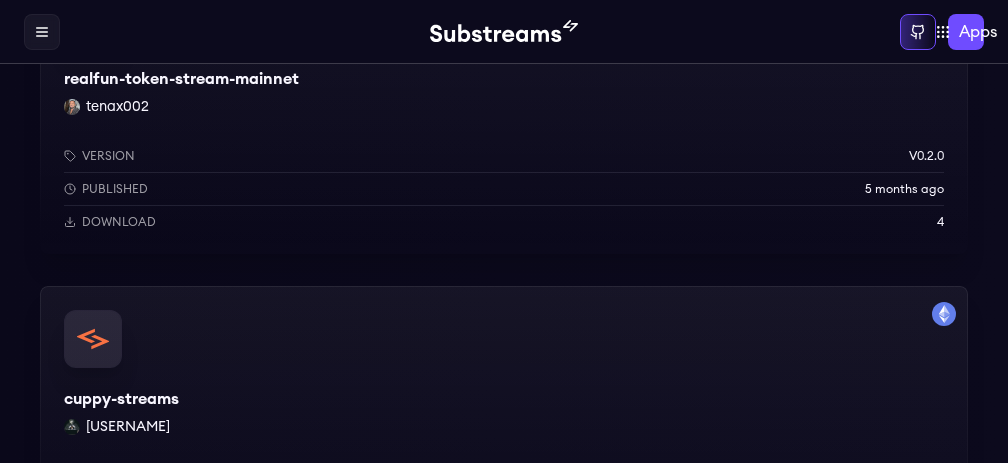 click 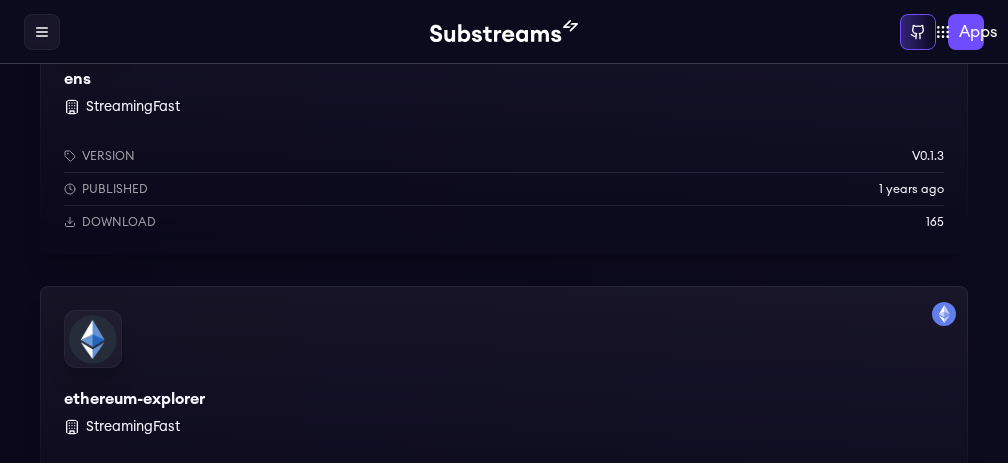scroll, scrollTop: 2708, scrollLeft: 0, axis: vertical 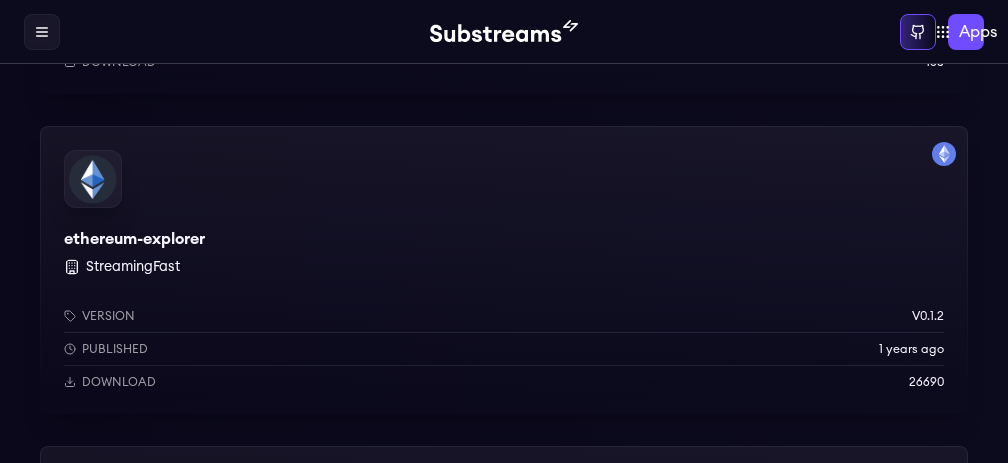 click at bounding box center (528, 5326) 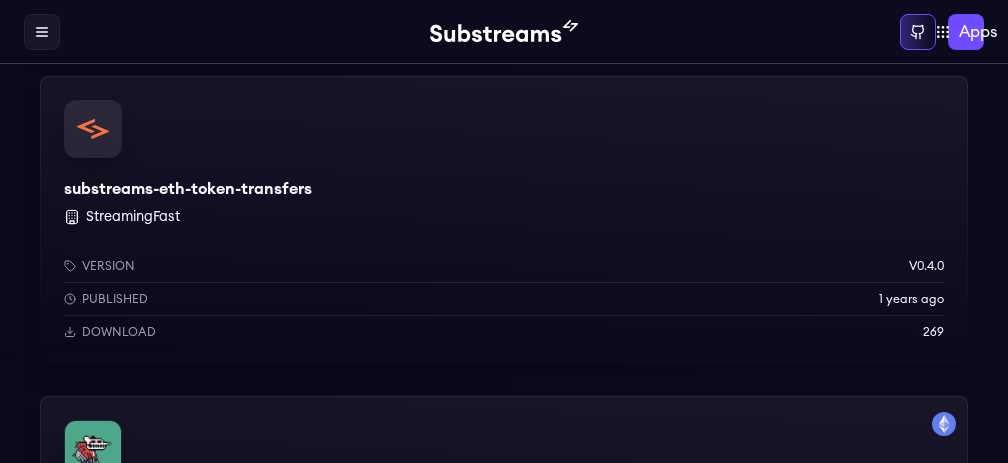scroll, scrollTop: 2478, scrollLeft: 0, axis: vertical 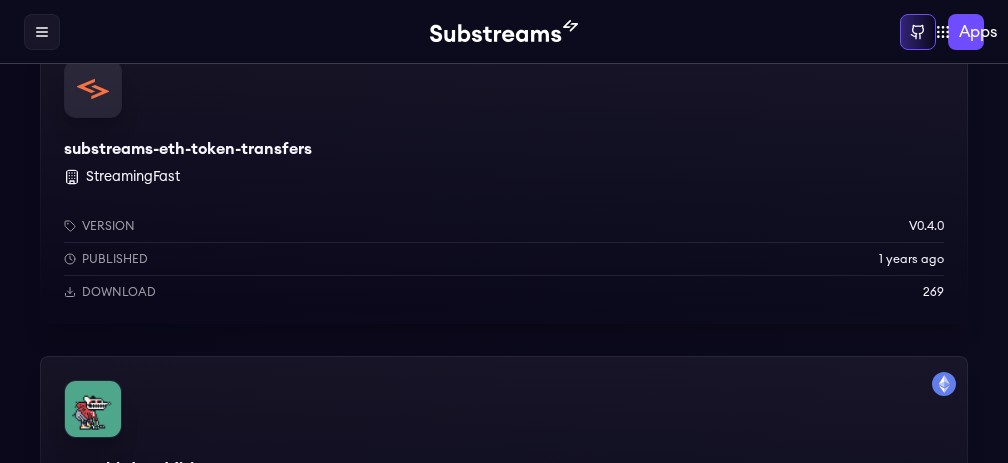 click 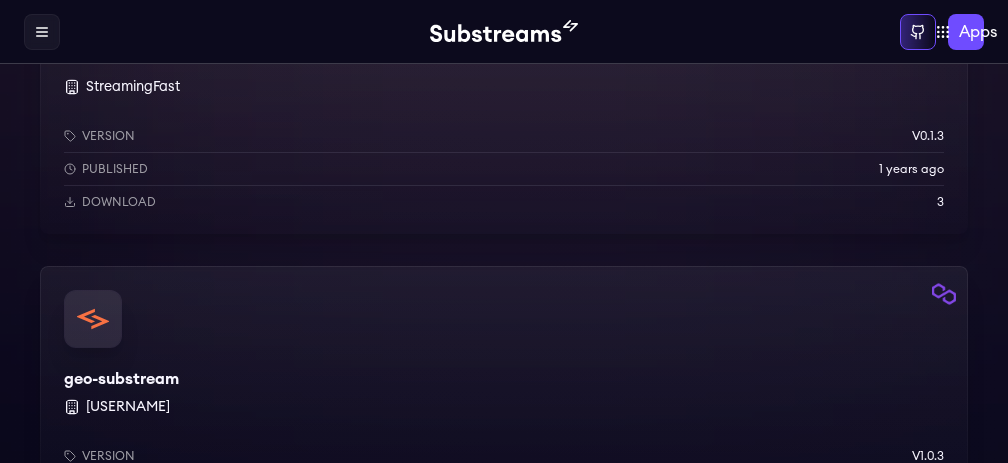 scroll, scrollTop: 0, scrollLeft: 0, axis: both 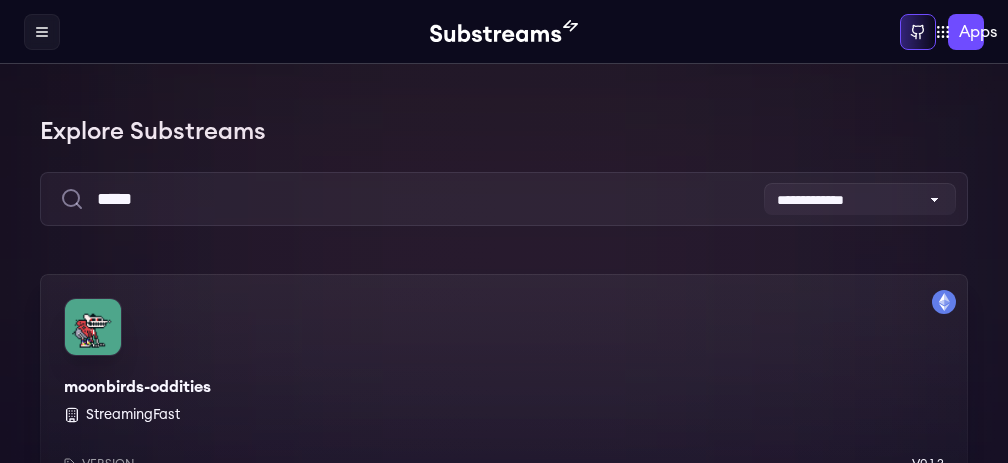 click on "Docs" at bounding box center [0, 0] 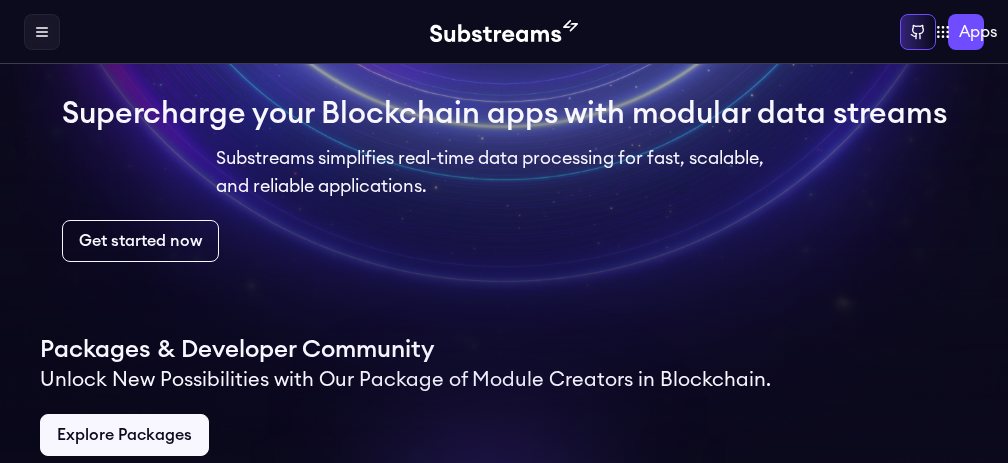 scroll, scrollTop: 0, scrollLeft: 0, axis: both 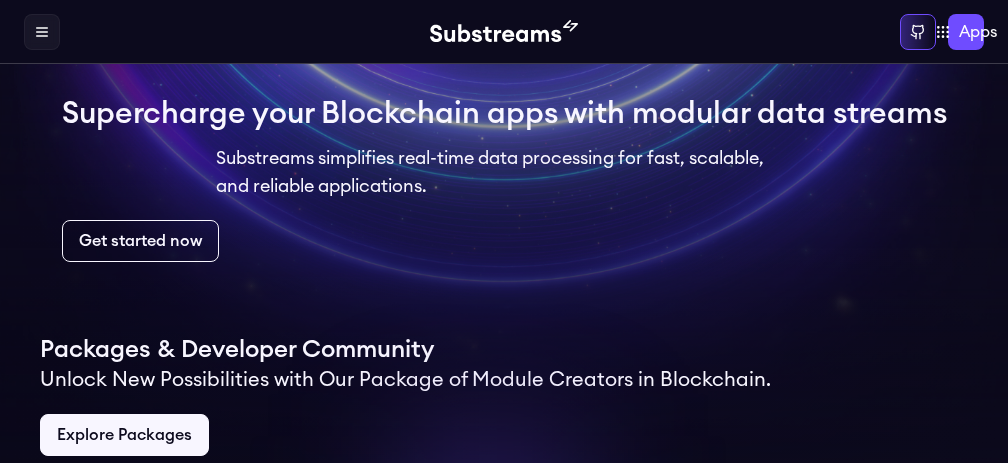 click on "Pricing" at bounding box center (0, 0) 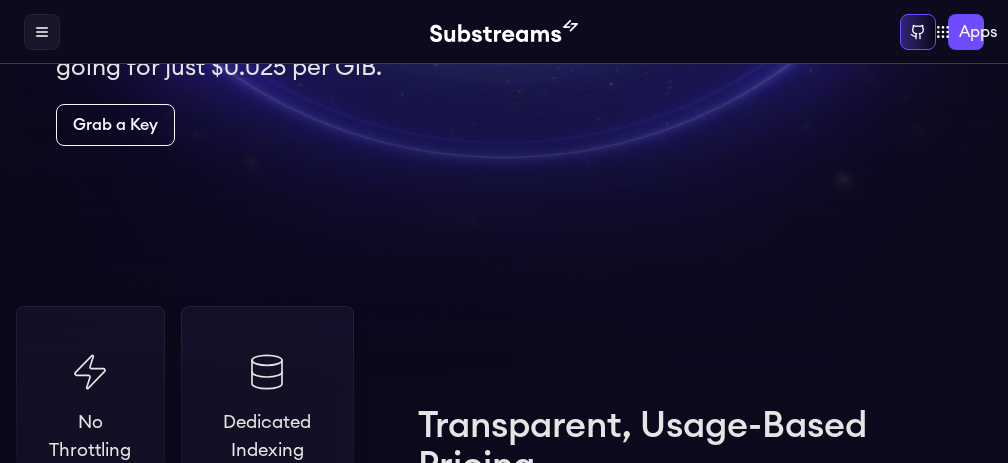 scroll, scrollTop: 0, scrollLeft: 0, axis: both 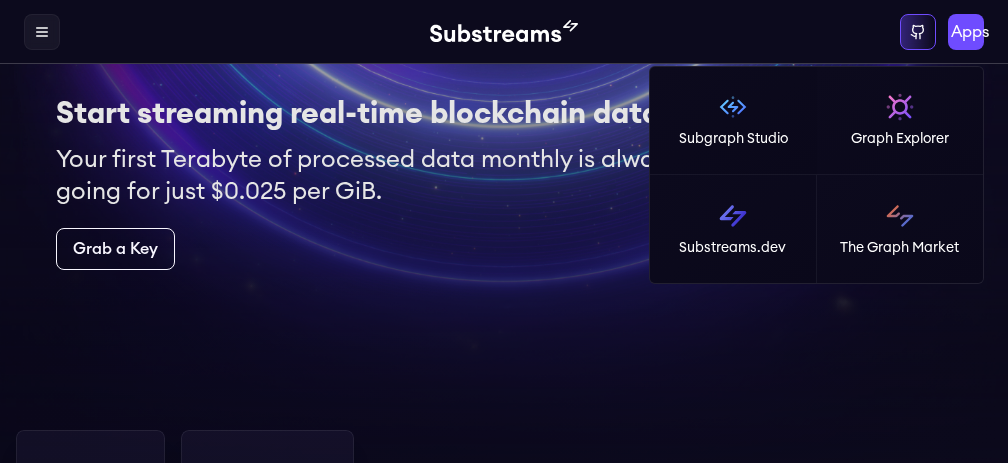 click on "Sign in     Apps Subgraph Studio Graph Explorer Substreams.dev The Graph Market" at bounding box center [824, 32] 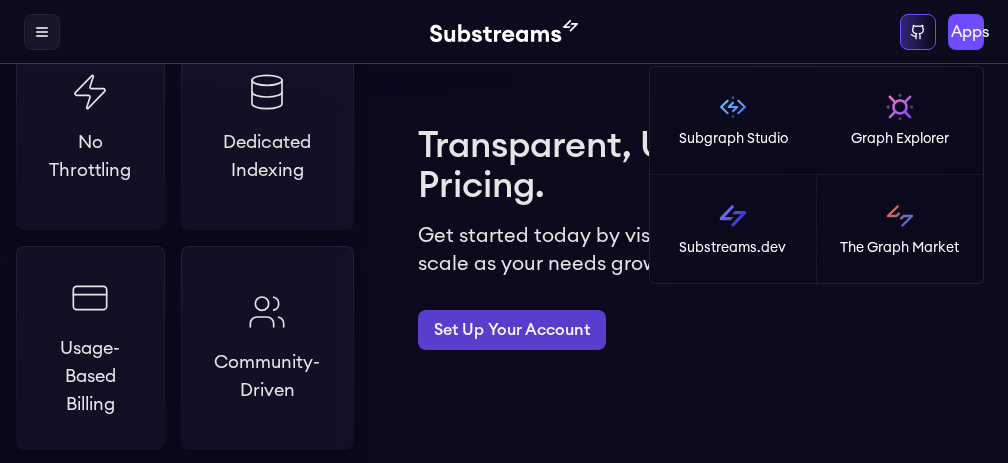 scroll, scrollTop: 809, scrollLeft: 0, axis: vertical 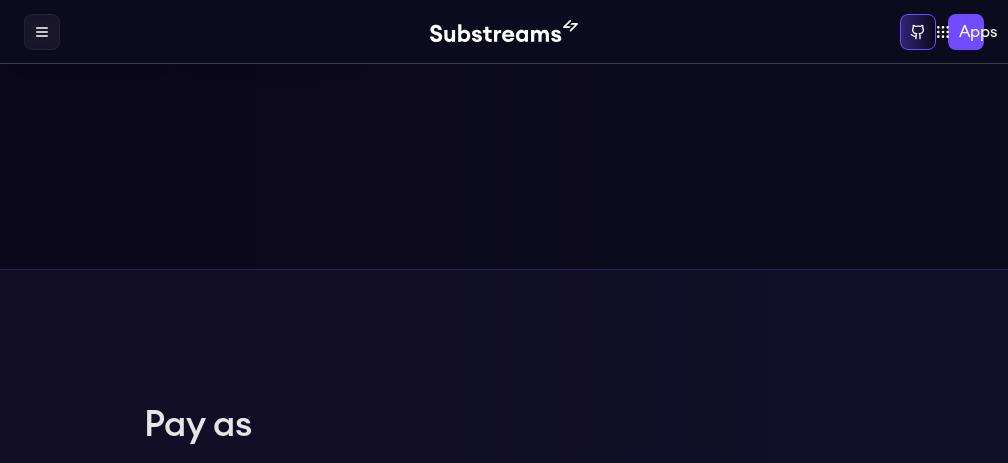 click on "Set Up Your Account" at bounding box center [512, -75] 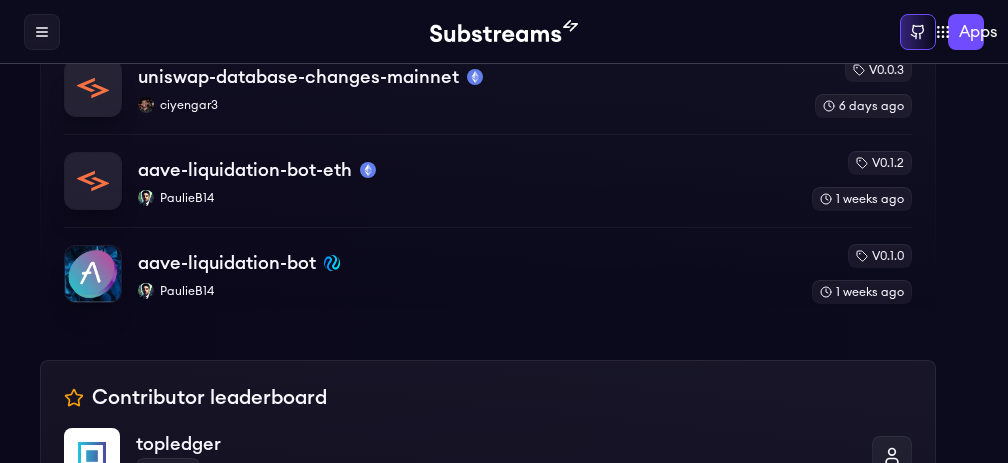 scroll, scrollTop: 288, scrollLeft: 0, axis: vertical 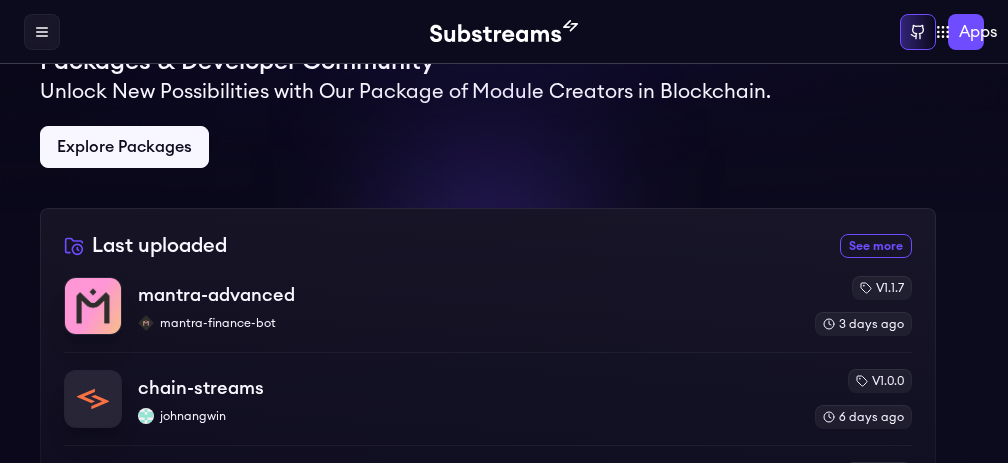 click on "Get started now" at bounding box center (140, -47) 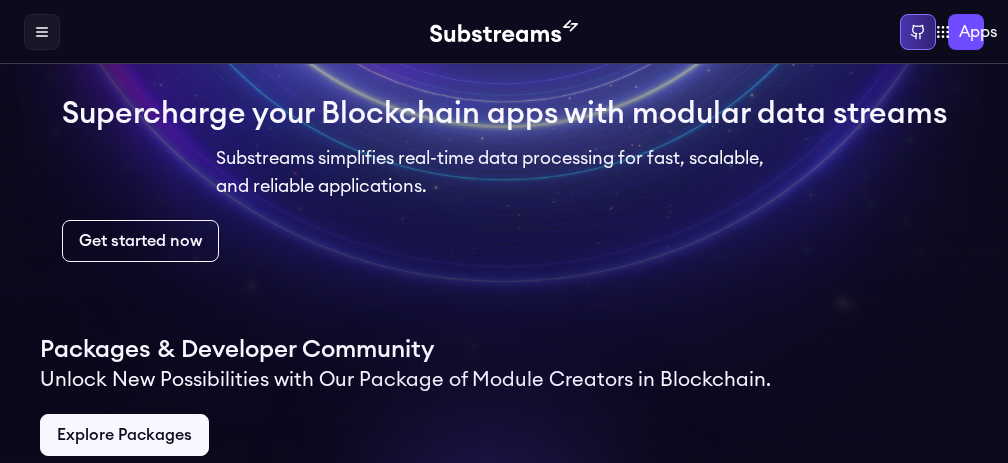 scroll, scrollTop: 0, scrollLeft: 0, axis: both 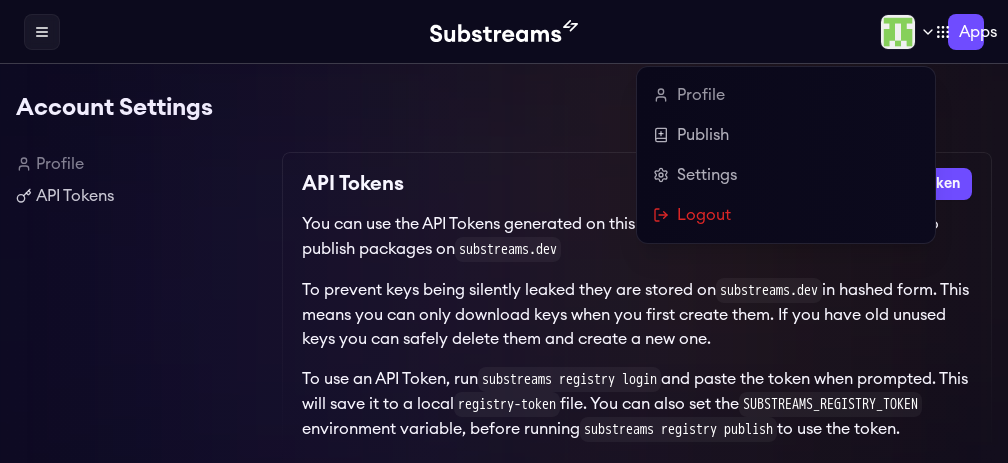 click at bounding box center [898, 32] 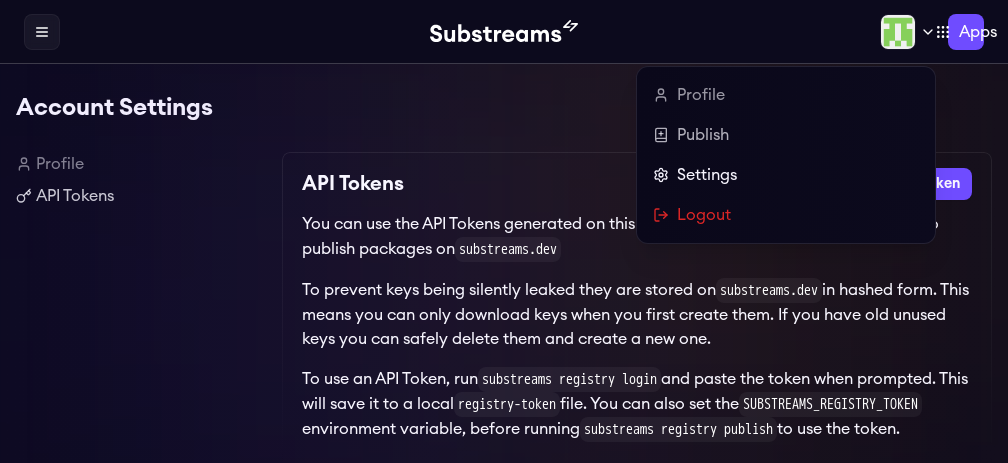 click on "Settings" at bounding box center (786, 175) 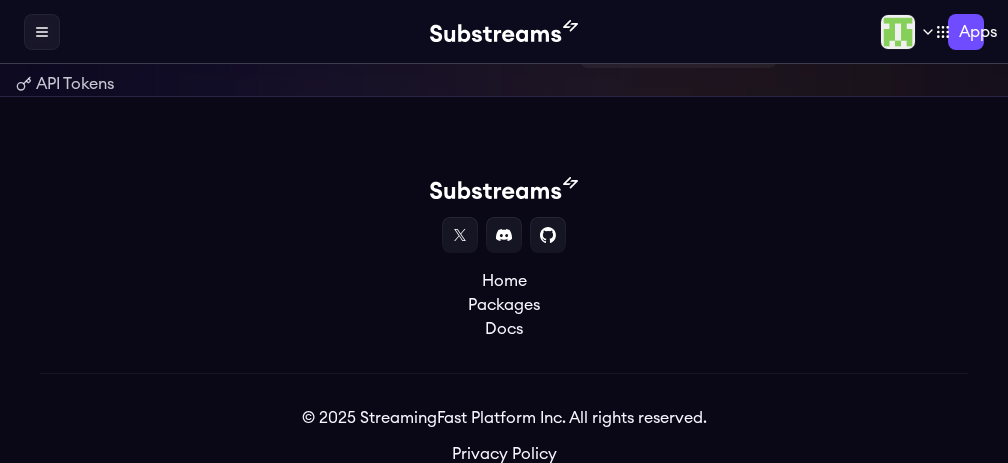 scroll, scrollTop: 0, scrollLeft: 0, axis: both 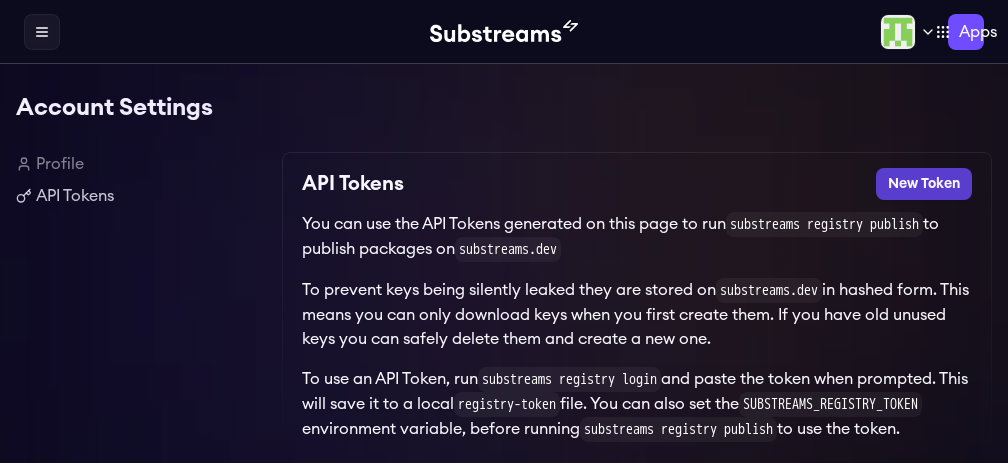 click on "New Token" at bounding box center [924, 184] 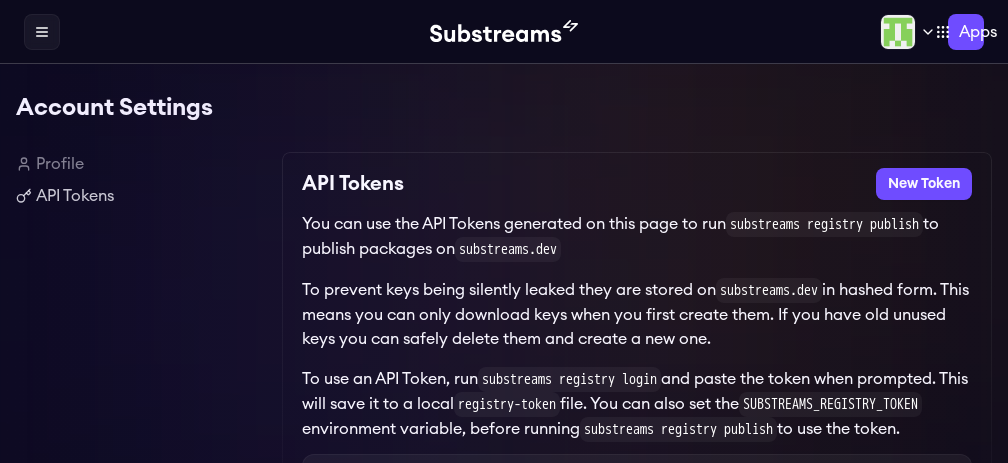 scroll, scrollTop: 0, scrollLeft: 0, axis: both 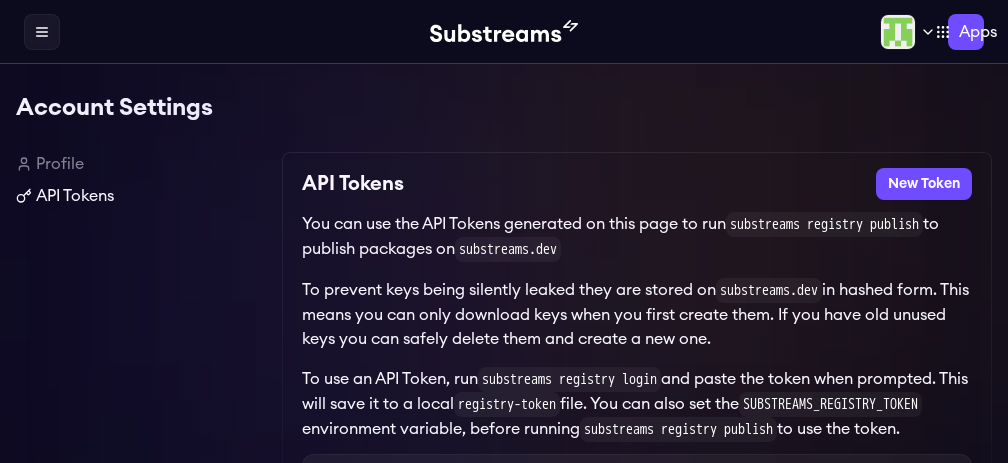 click on "API Tokens" at bounding box center (141, 196) 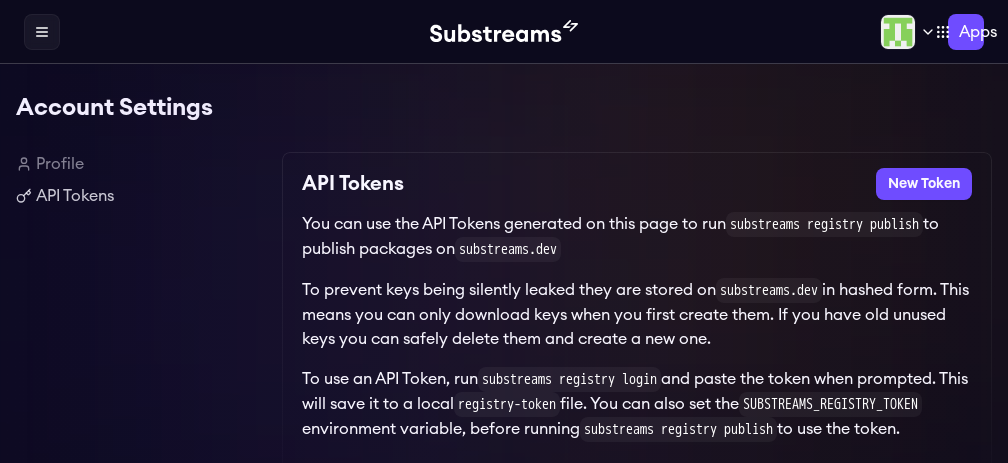 scroll, scrollTop: 0, scrollLeft: 0, axis: both 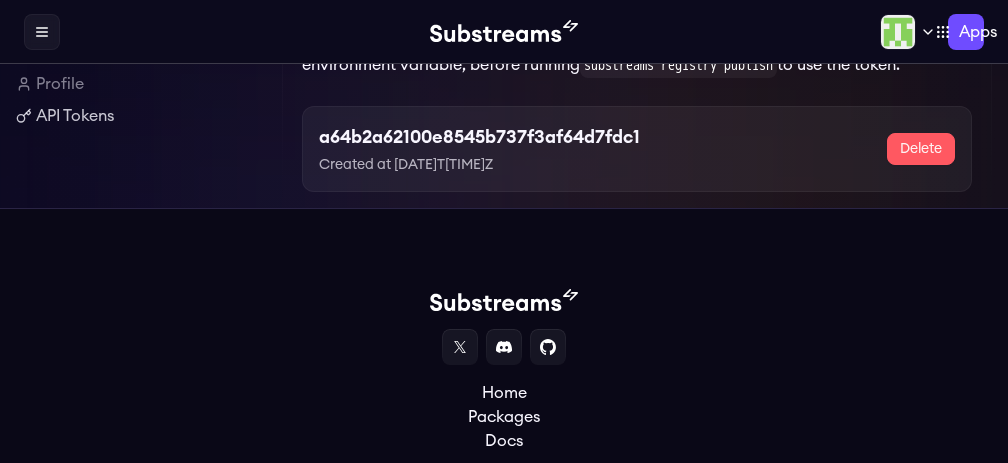 click on "a64b2a62100e8545b737f3af64d7fdc1" at bounding box center [479, 137] 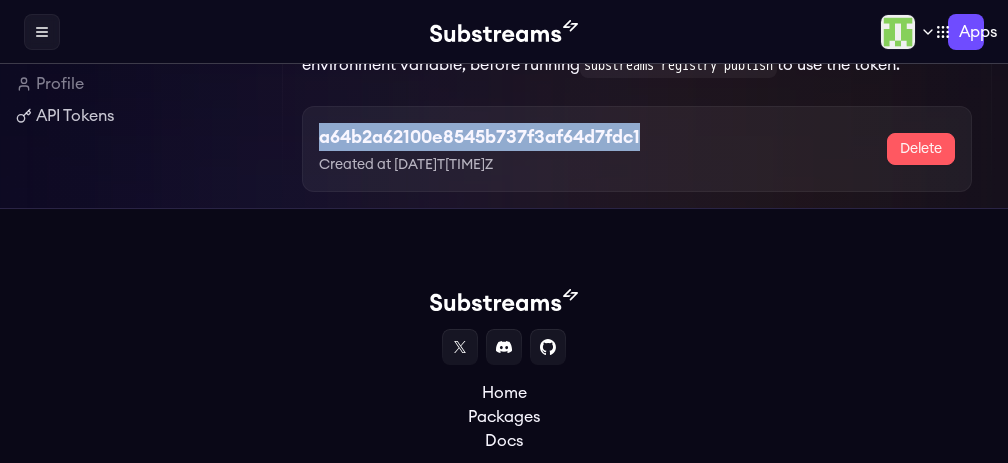 click on "a64b2a62100e8545b737f3af64d7fdc1" at bounding box center [479, 137] 